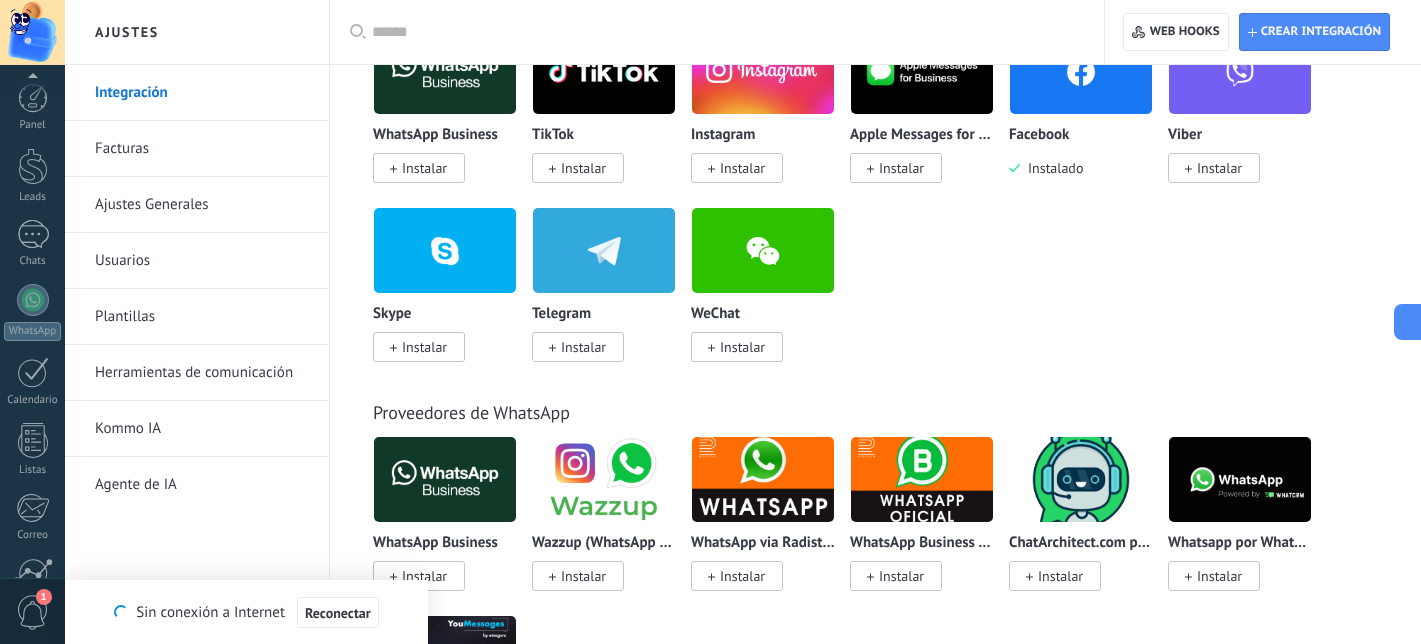 scroll, scrollTop: 0, scrollLeft: 0, axis: both 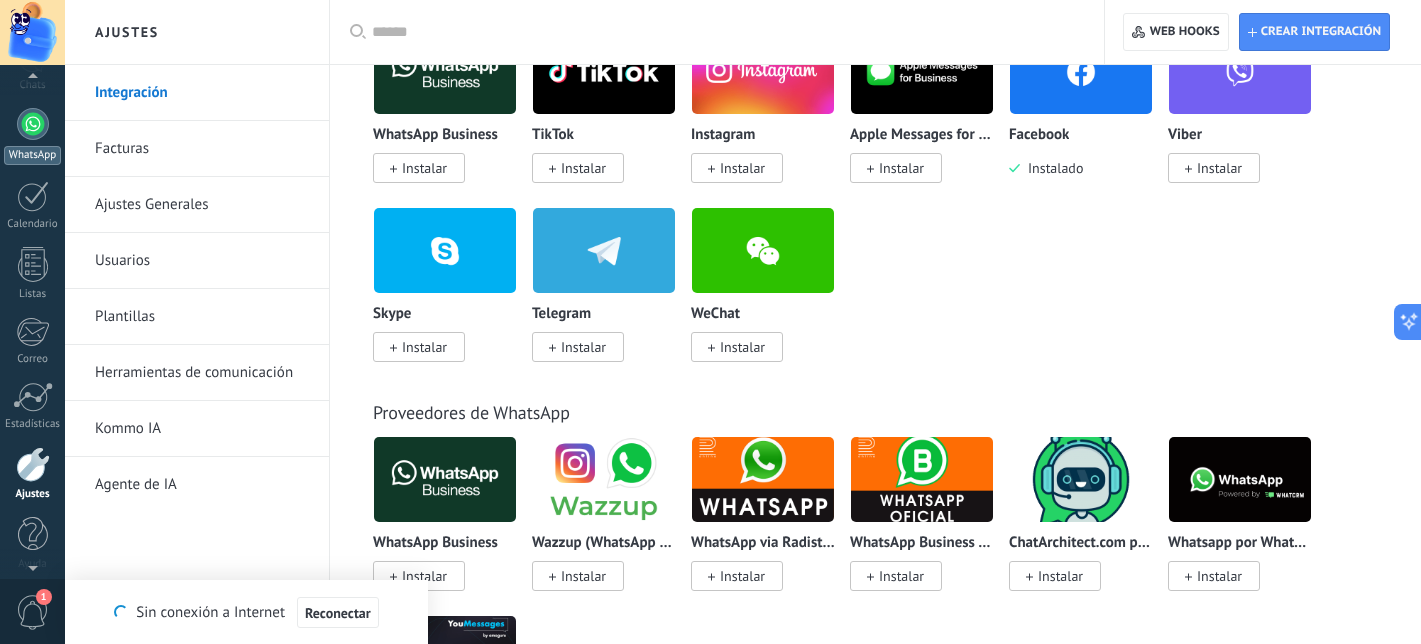 click at bounding box center (33, 124) 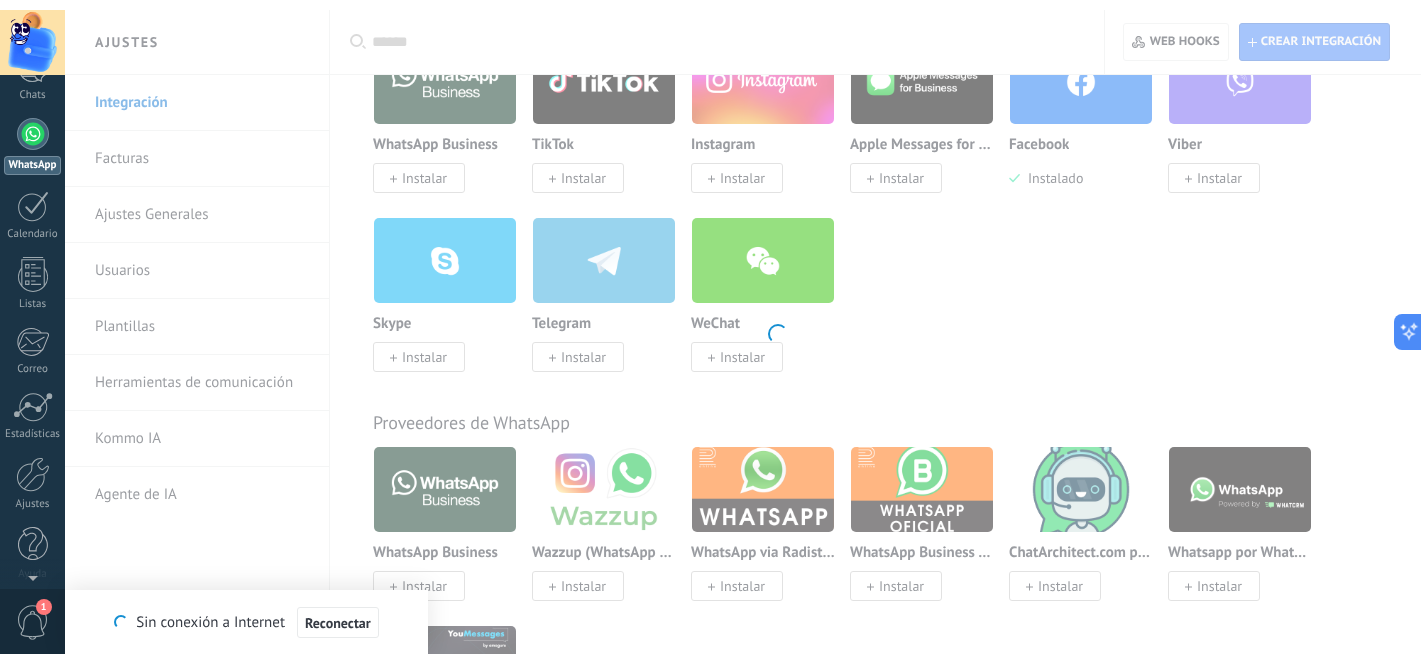 scroll, scrollTop: 0, scrollLeft: 0, axis: both 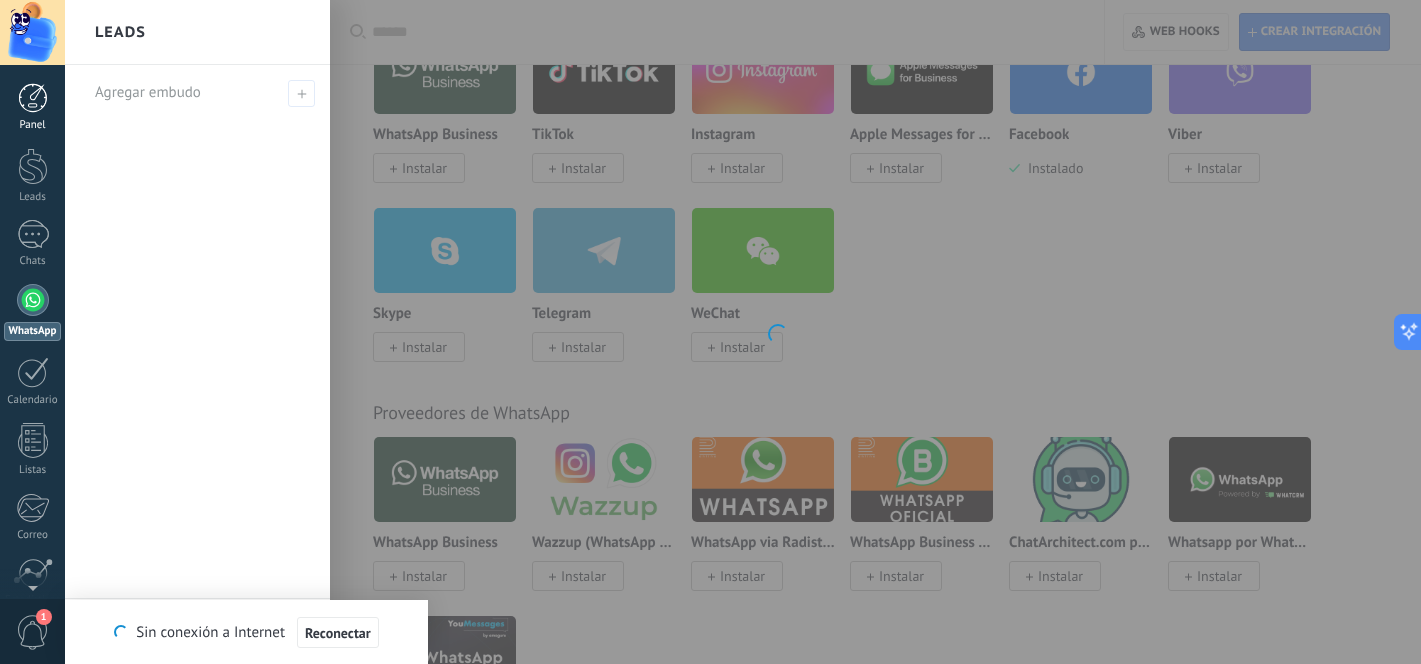 click at bounding box center [33, 98] 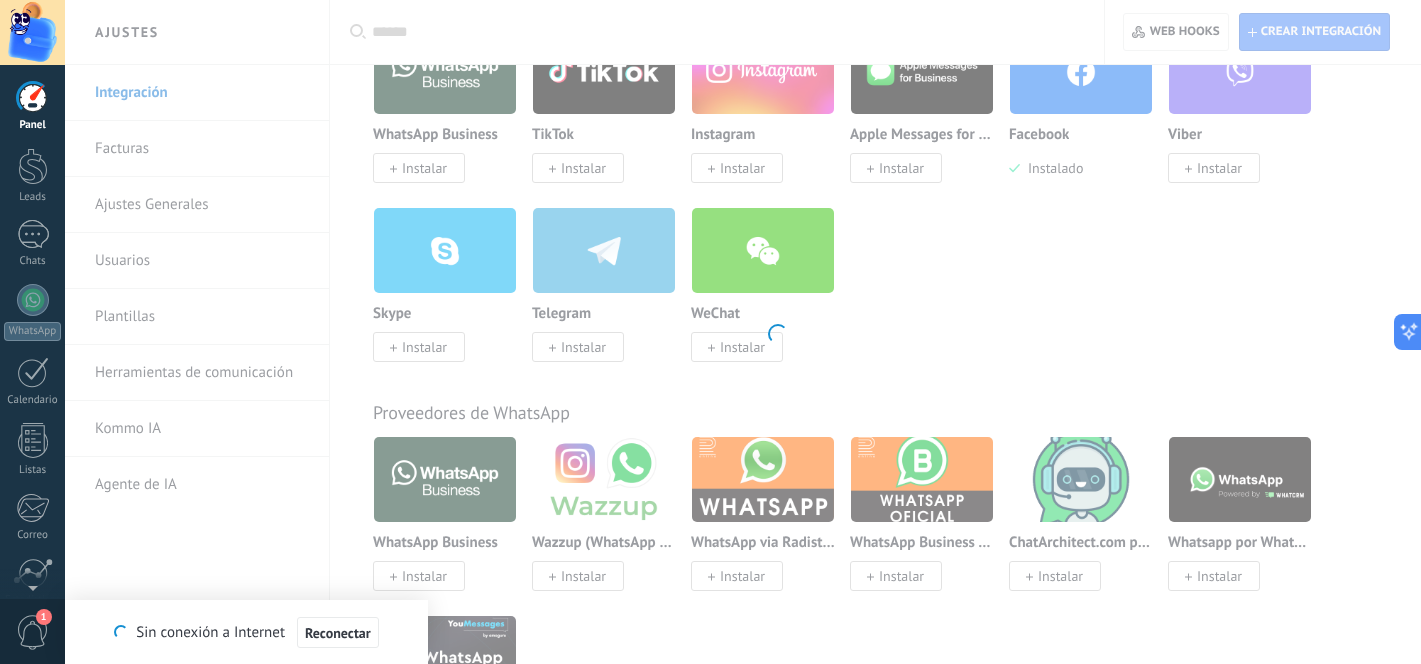 click on ".abccls-1,.abccls-2{fill-rule:evenodd}.abccls-2{fill:#fff} .abfcls-1{fill:none}.abfcls-2{fill:#fff} .abncls-1{isolation:isolate}.abncls-2{opacity:.06}.abncls-2,.abncls-3,.abncls-6{mix-blend-mode:multiply}.abncls-3{opacity:.15}.abncls-4,.abncls-8{fill:#fff}.abncls-5{fill:url(#abnlinear-gradient)}.abncls-6{opacity:.04}.abncls-7{fill:url(#abnlinear-gradient-2)}.abncls-8{fill-rule:evenodd} .abqst0{fill:#ffa200} .abwcls-1{fill:#252525} .cls-1{isolation:isolate} .acicls-1{fill:none} .aclcls-1{fill:#232323} .acnst0{display:none} .addcls-1,.addcls-2{fill:none;stroke-miterlimit:10}.addcls-1{stroke:#dfe0e5}.addcls-2{stroke:#a1a7ab} .adecls-1,.adecls-2{fill:none;stroke-miterlimit:10}.adecls-1{stroke:#dfe0e5}.adecls-2{stroke:#a1a7ab} .adqcls-1{fill:#8591a5;fill-rule:evenodd} .aeccls-1{fill:#5c9f37} .aeecls-1{fill:#f86161} .aejcls-1{fill:#8591a5;fill-rule:evenodd} .aekcls-1{fill-rule:evenodd} .aelcls-1{fill-rule:evenodd;fill:currentColor} .aemcls-1{fill-rule:evenodd;fill:currentColor} .aencls-2{fill:#f86161;opacity:.3}" at bounding box center (710, -152) 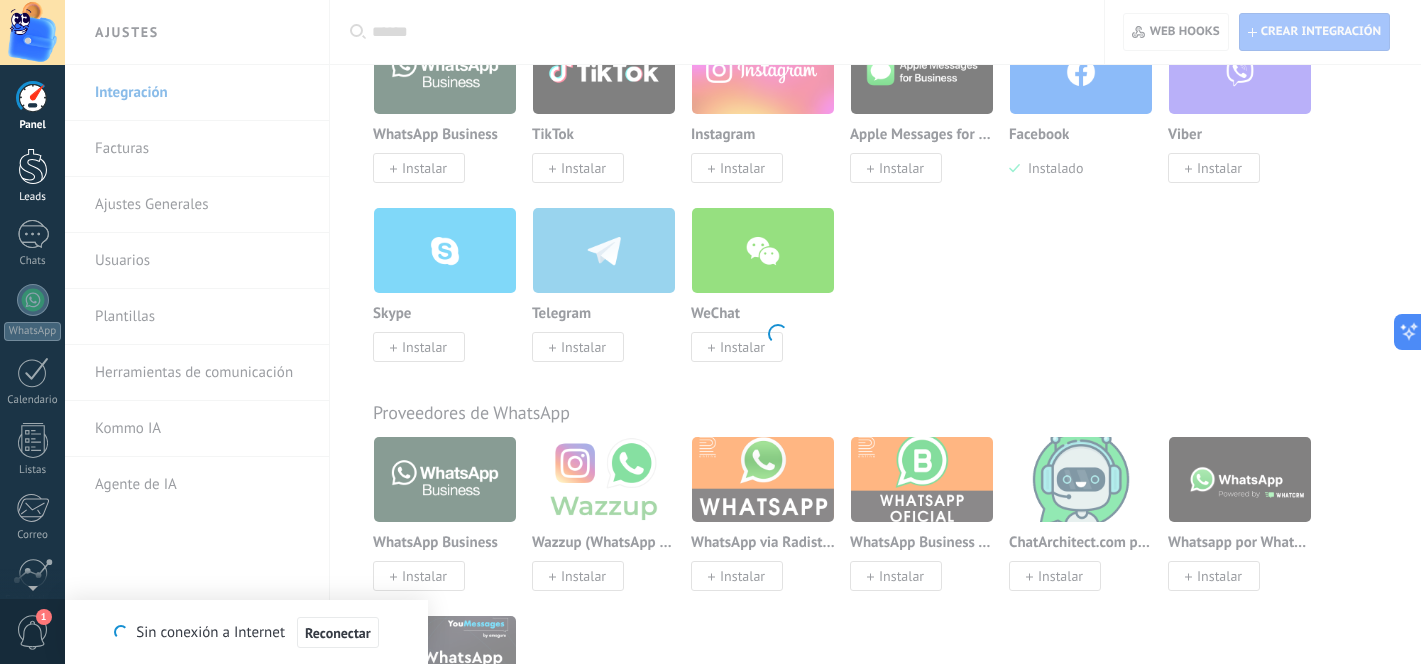 click at bounding box center (33, 166) 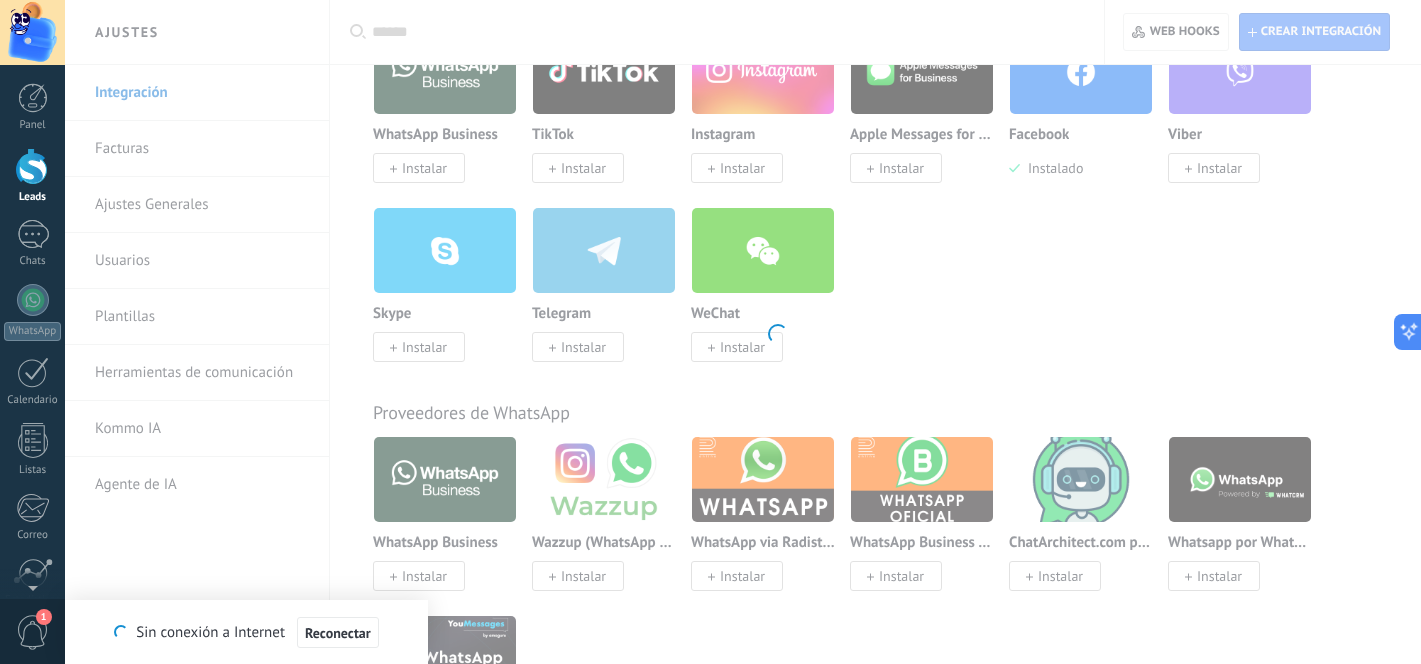 click on "Panel
Leads
Chats
WhatsApp
Clientes" at bounding box center (32, 425) 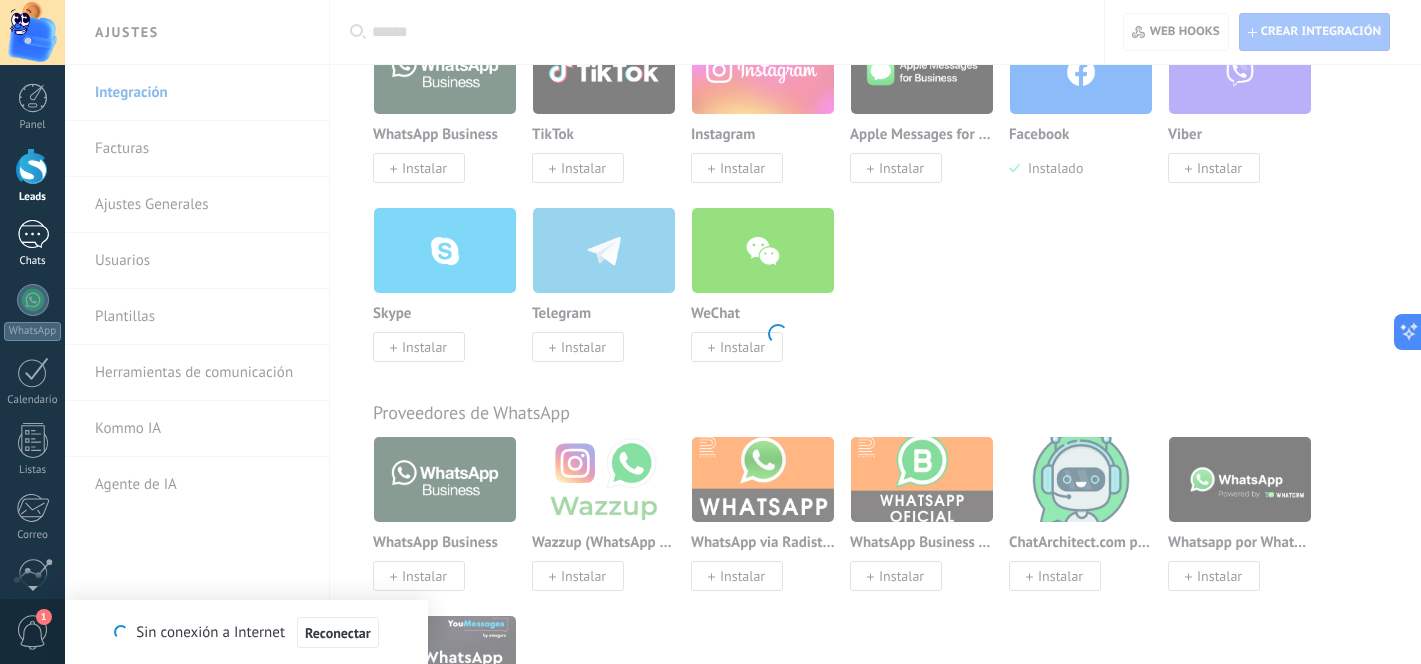 click at bounding box center [33, 234] 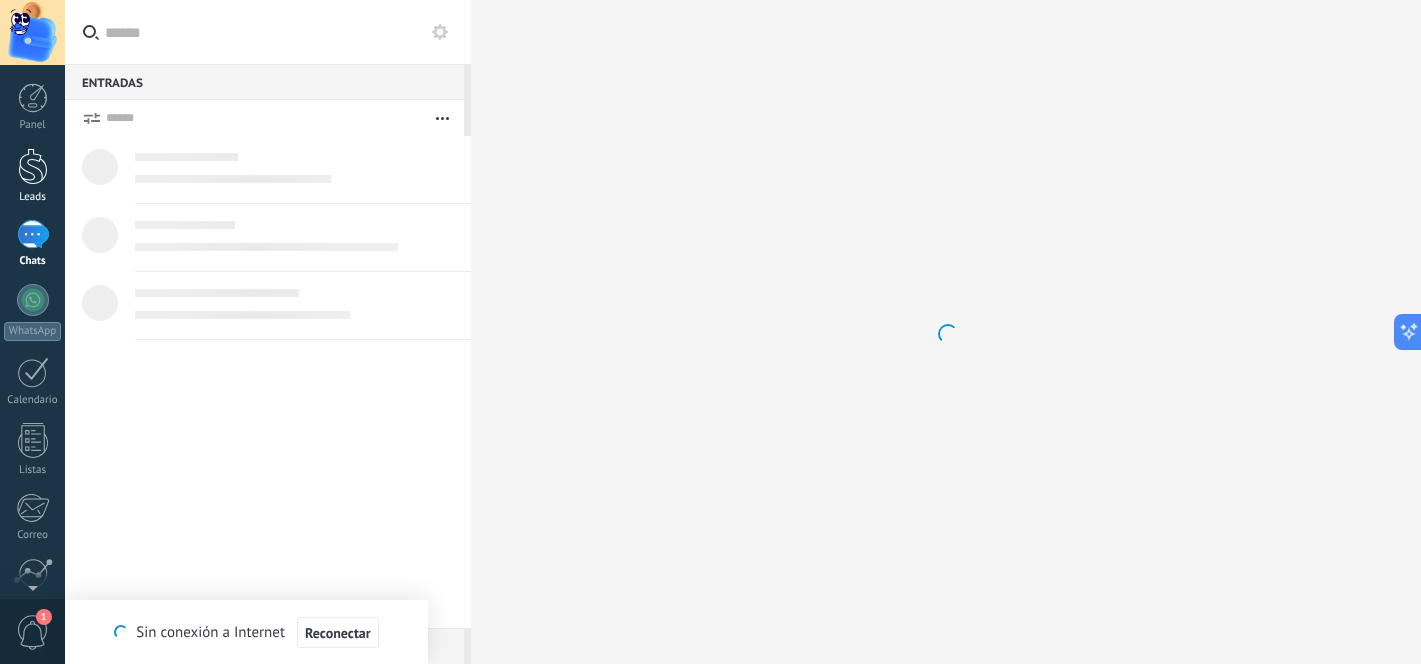 click at bounding box center (33, 166) 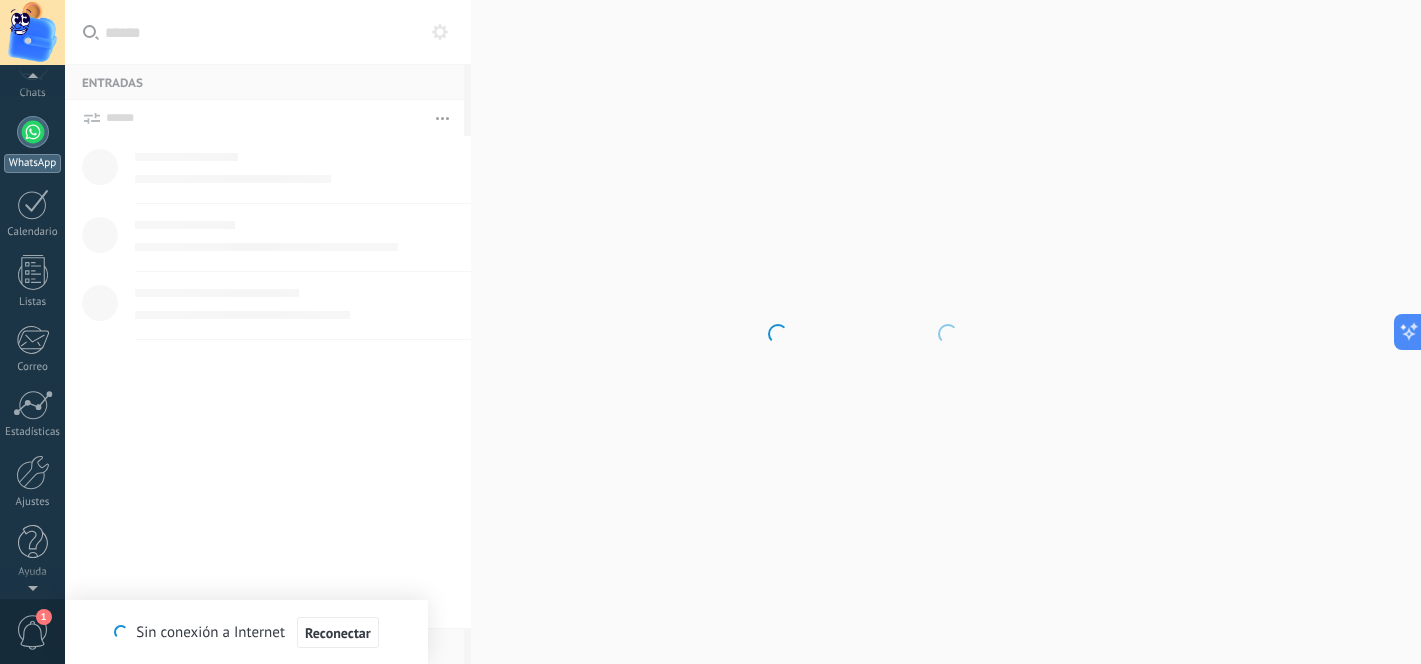 scroll, scrollTop: 0, scrollLeft: 0, axis: both 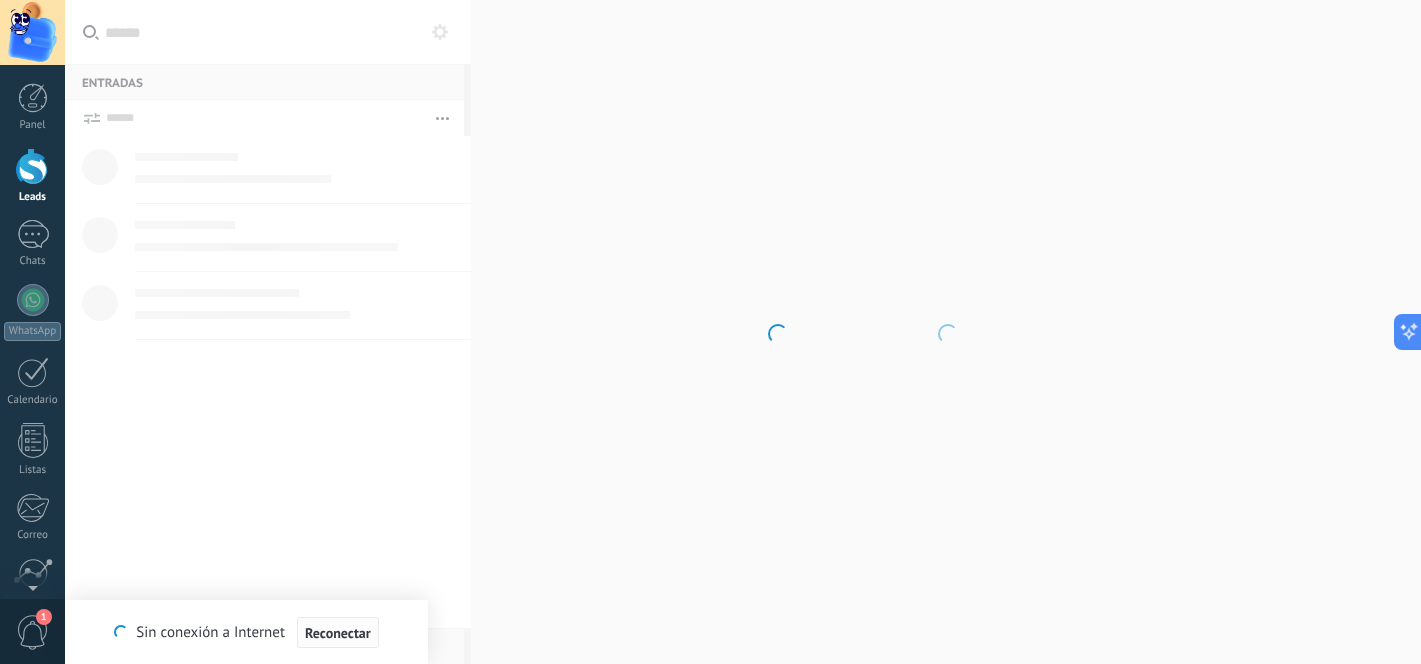 click on "Reconectar" at bounding box center (338, 633) 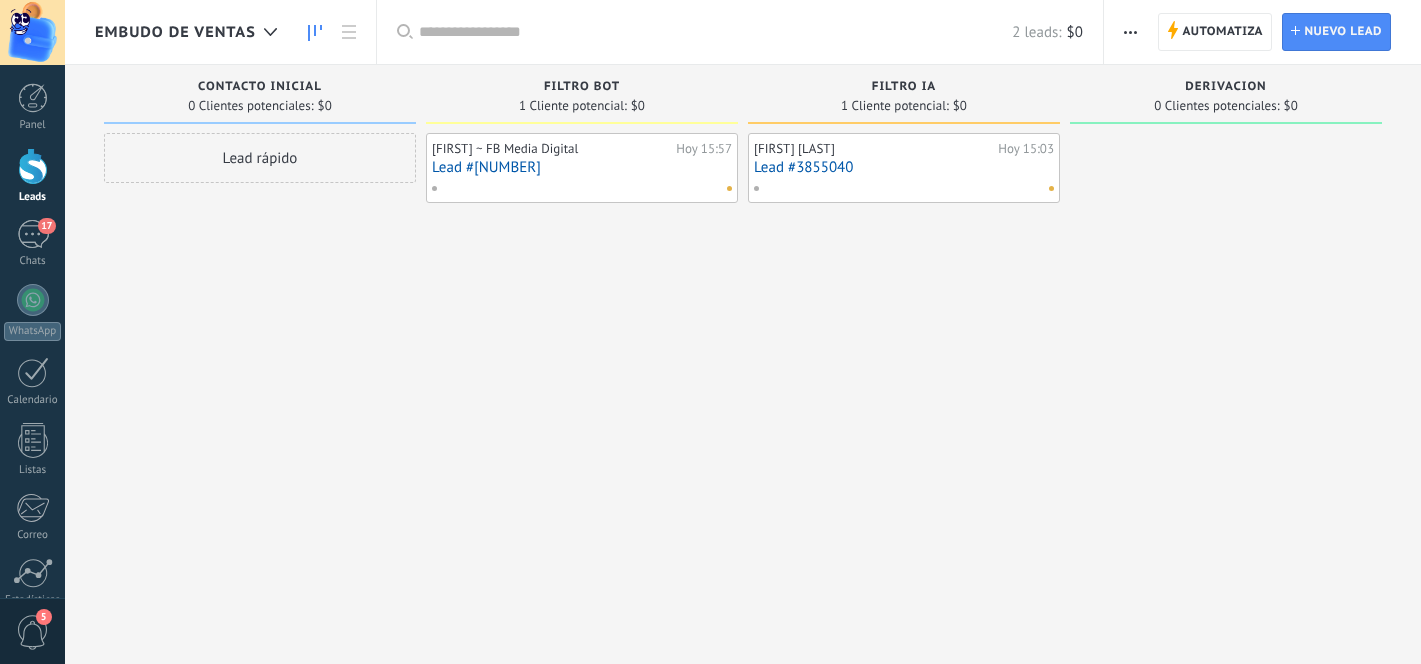 scroll, scrollTop: 0, scrollLeft: 0, axis: both 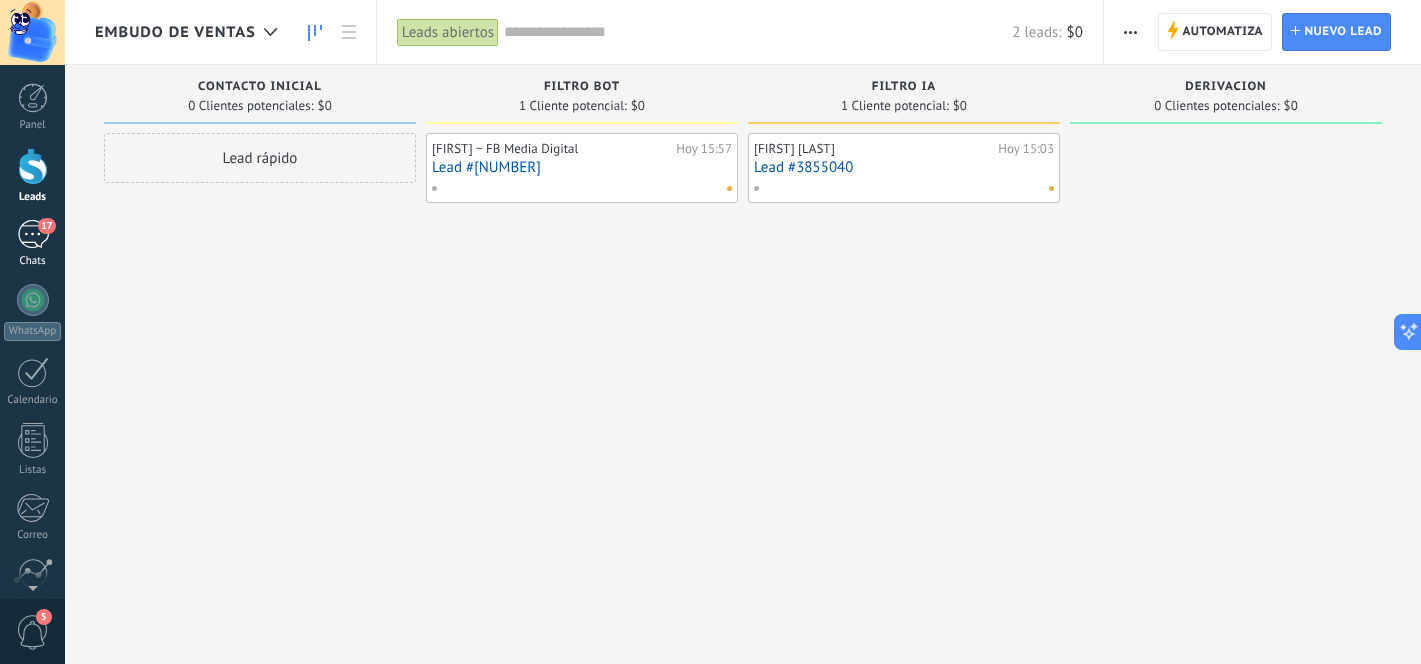 click on "17" at bounding box center [33, 234] 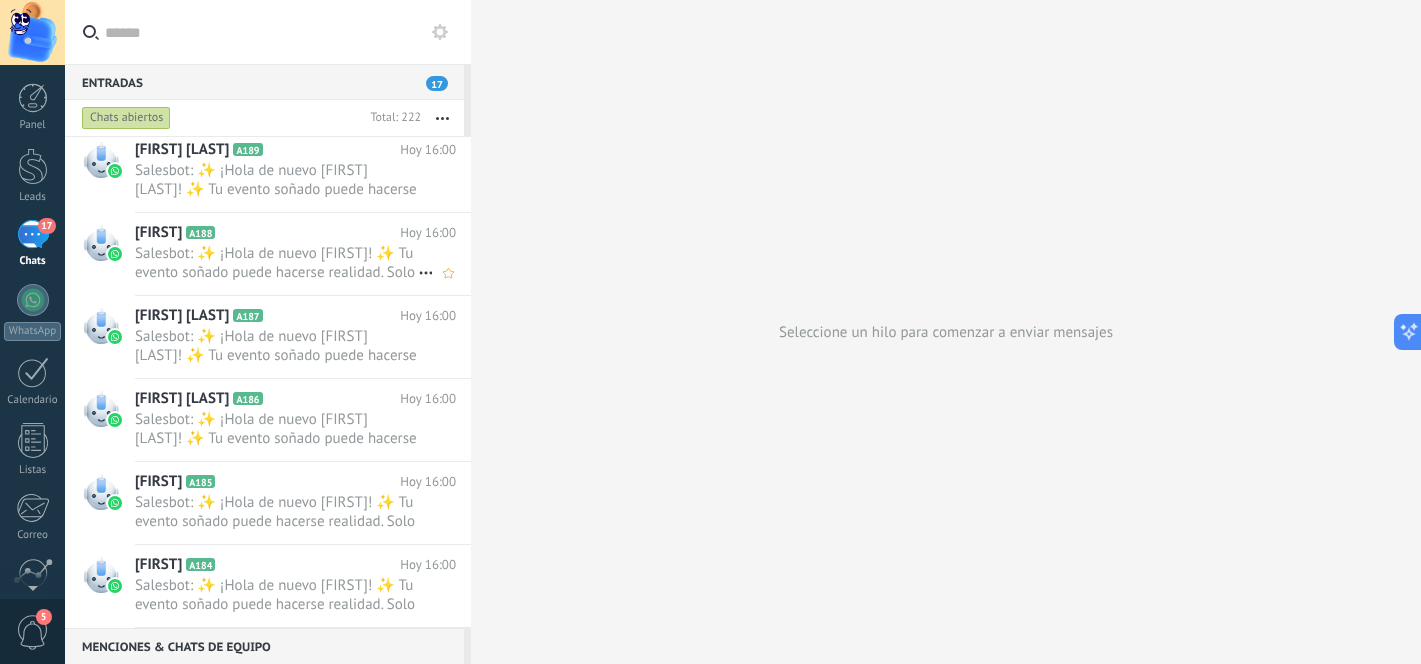 scroll, scrollTop: 10629, scrollLeft: 0, axis: vertical 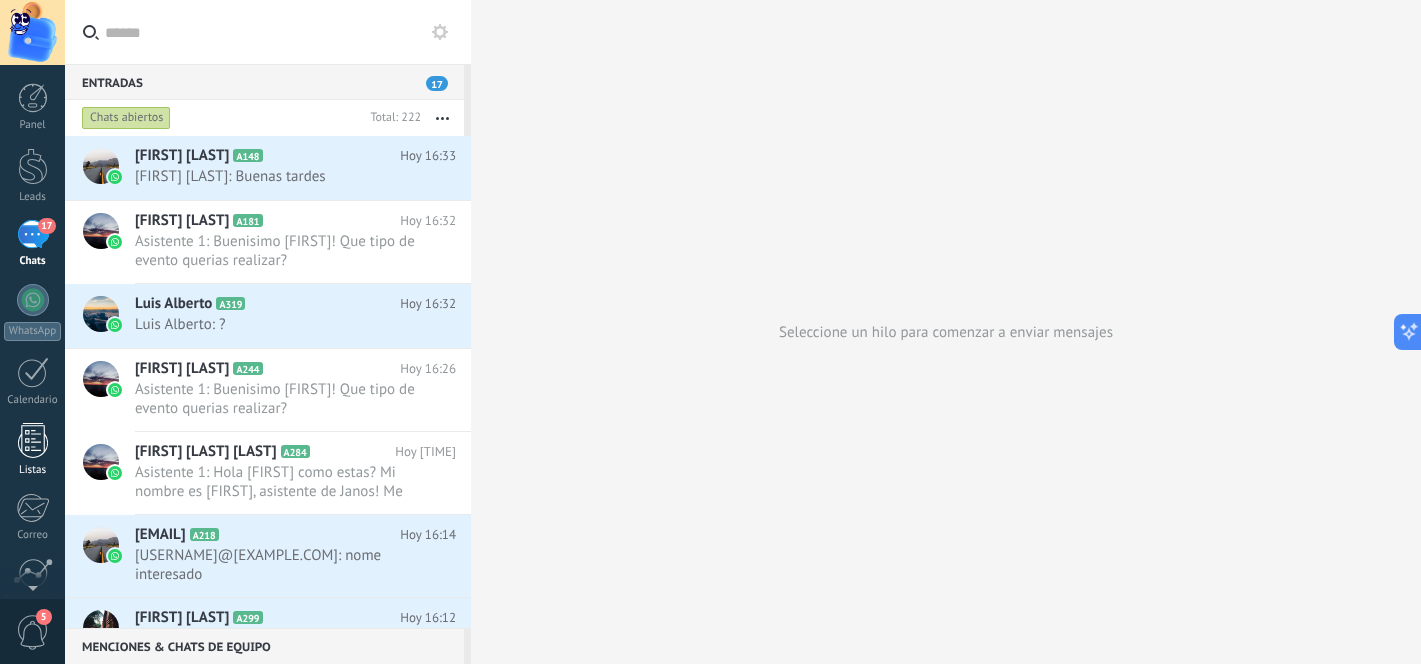 click at bounding box center (33, 440) 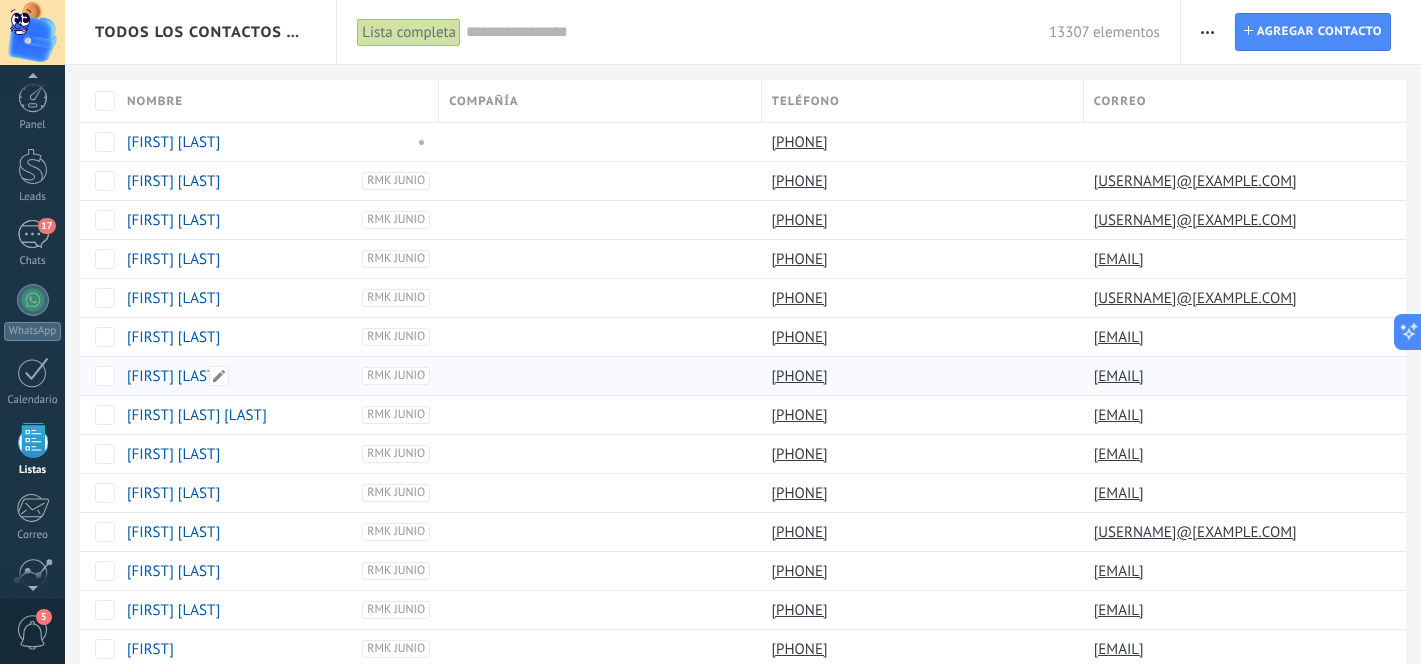 scroll, scrollTop: 124, scrollLeft: 0, axis: vertical 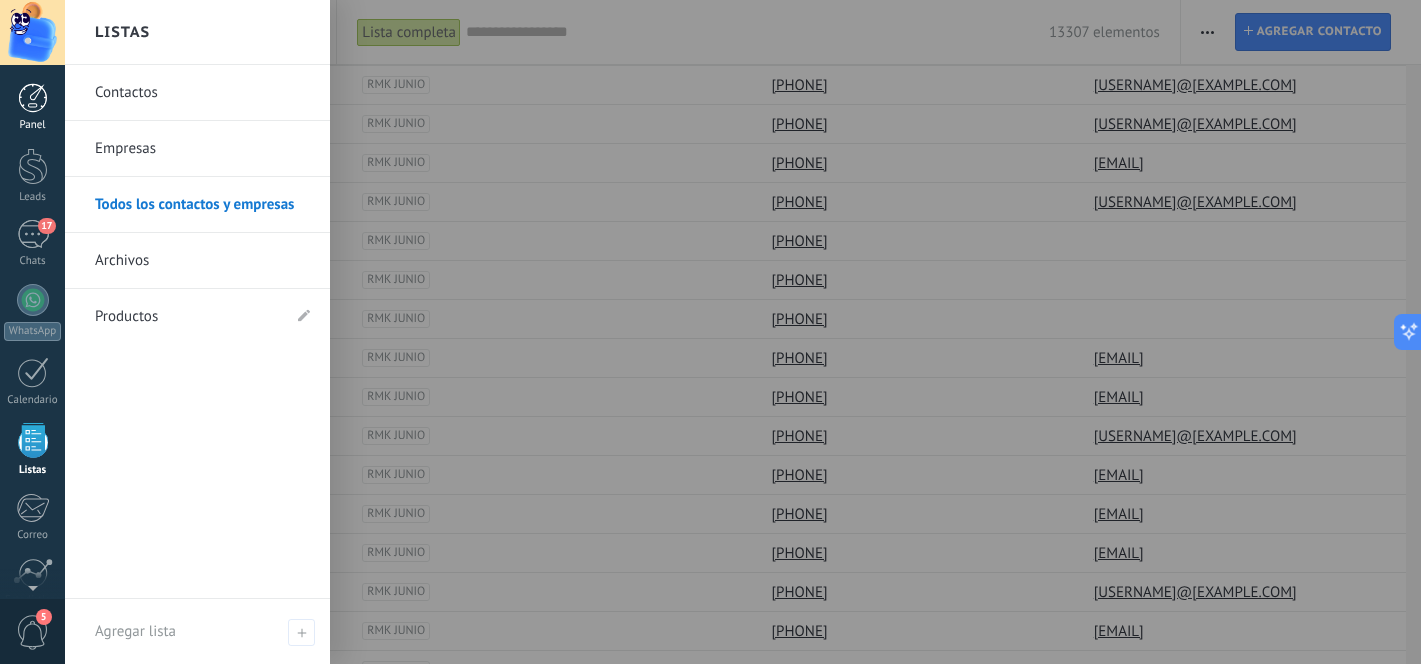 click at bounding box center (33, 98) 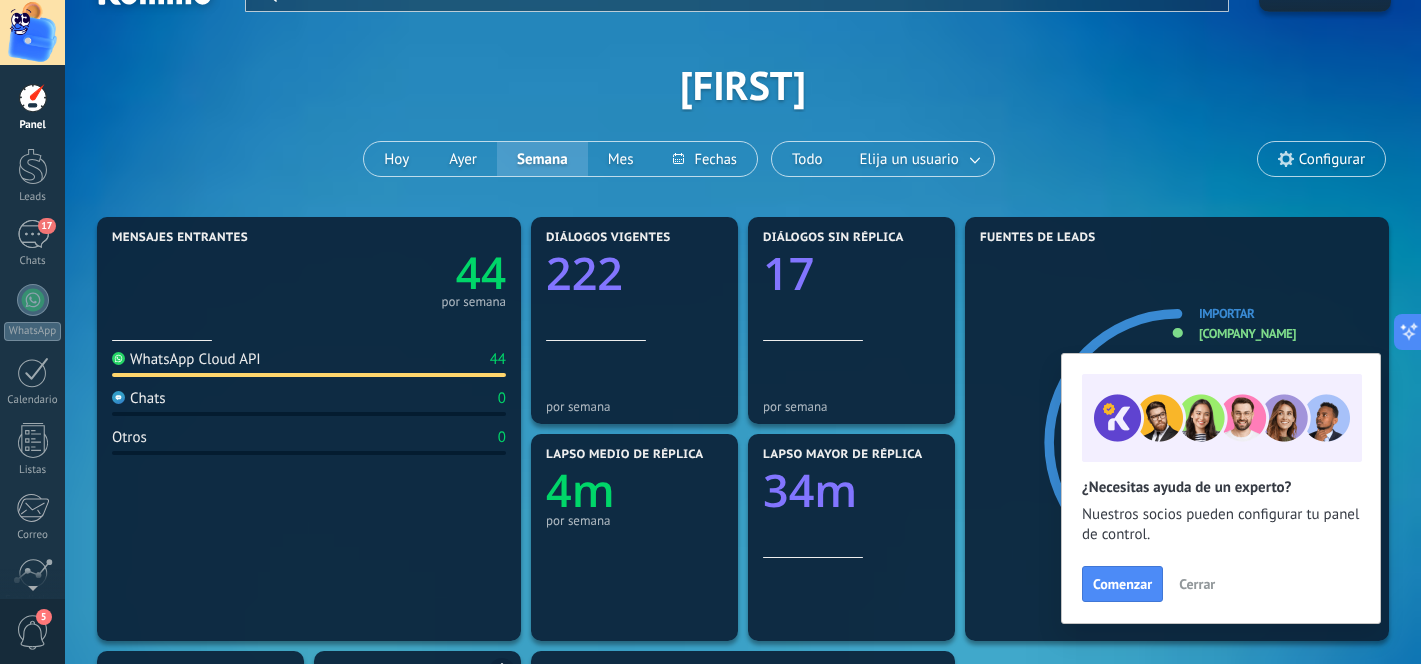 scroll, scrollTop: 39, scrollLeft: 0, axis: vertical 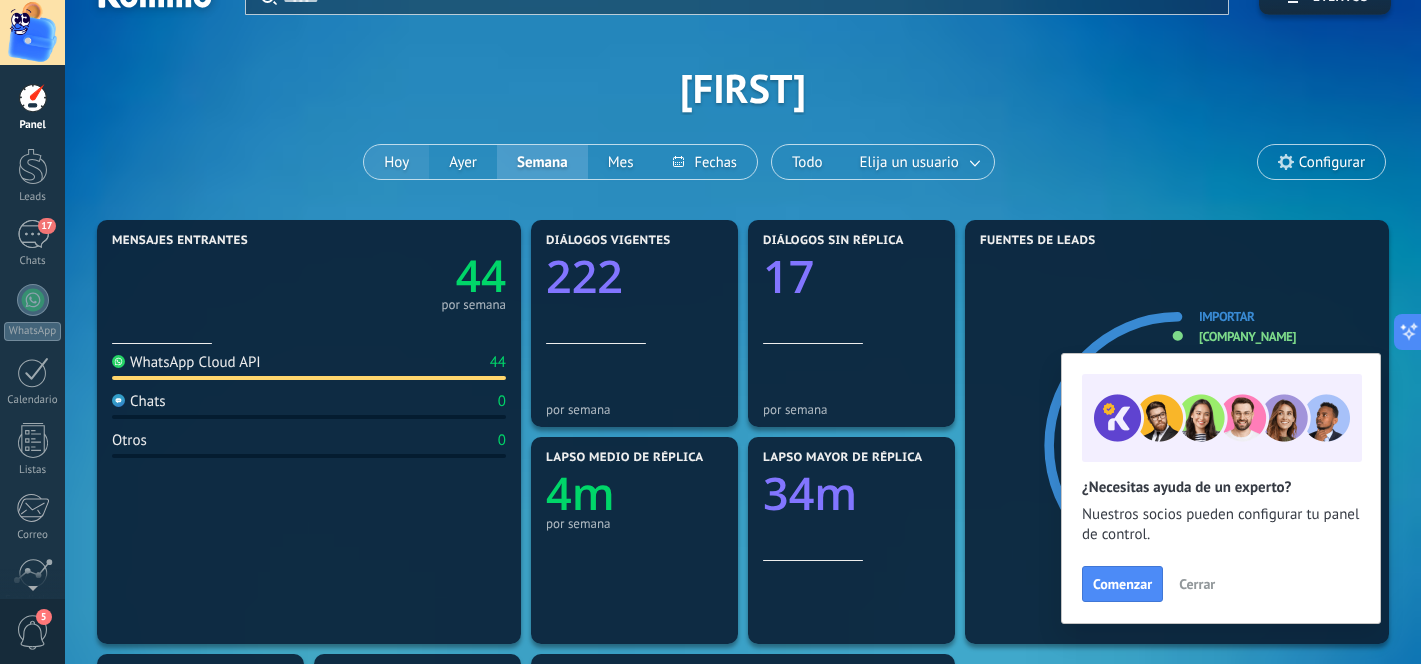 click on "Hoy" at bounding box center [396, 162] 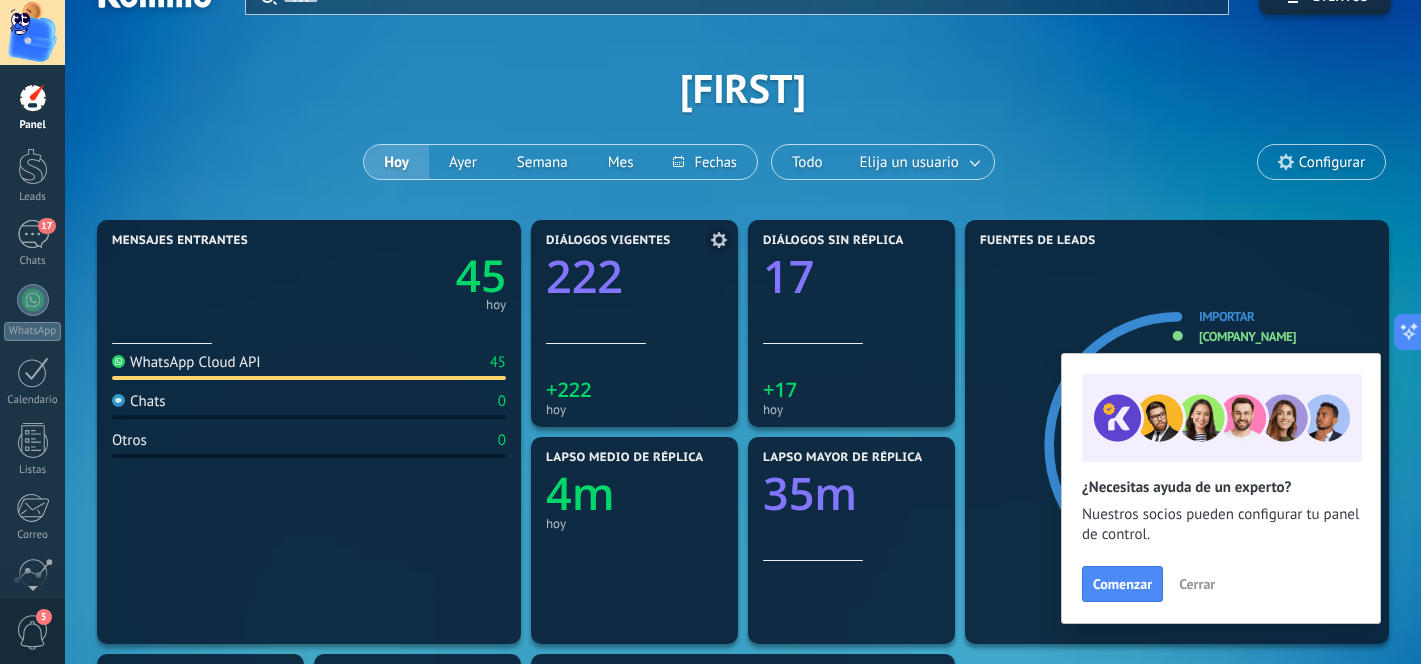 type 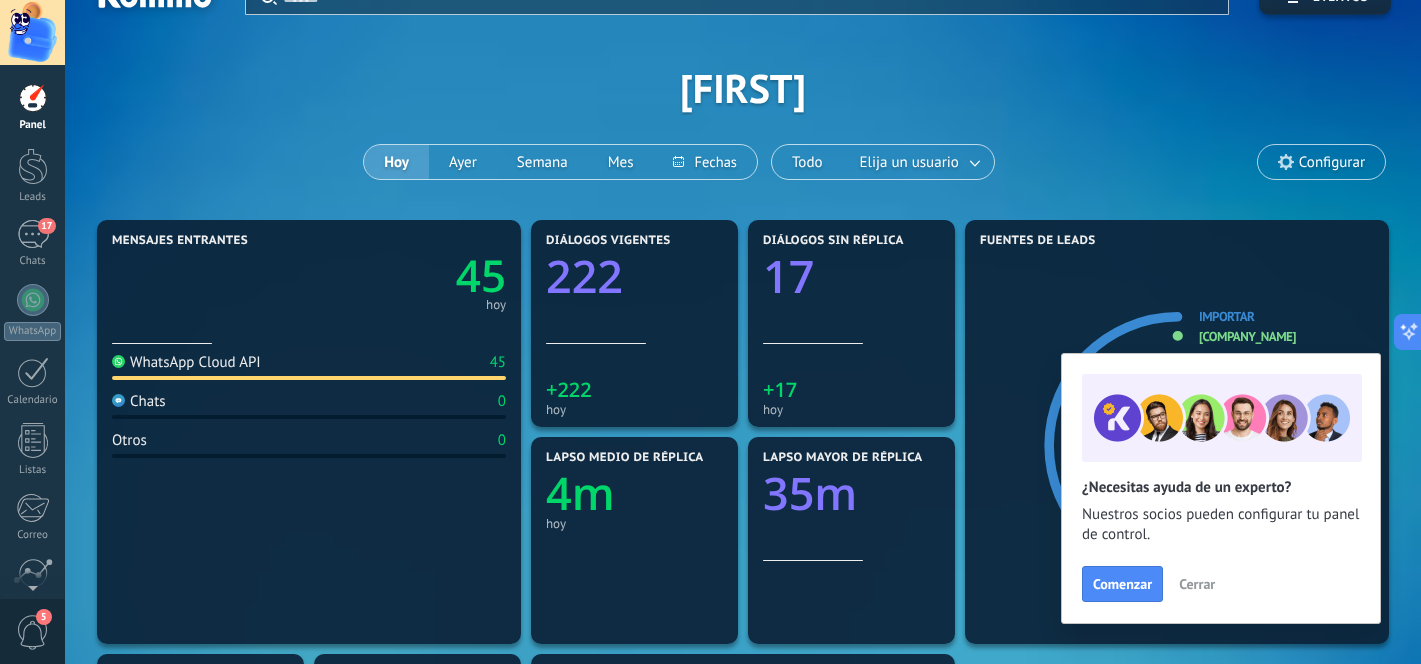 click on "Cerrar" at bounding box center [1197, 584] 